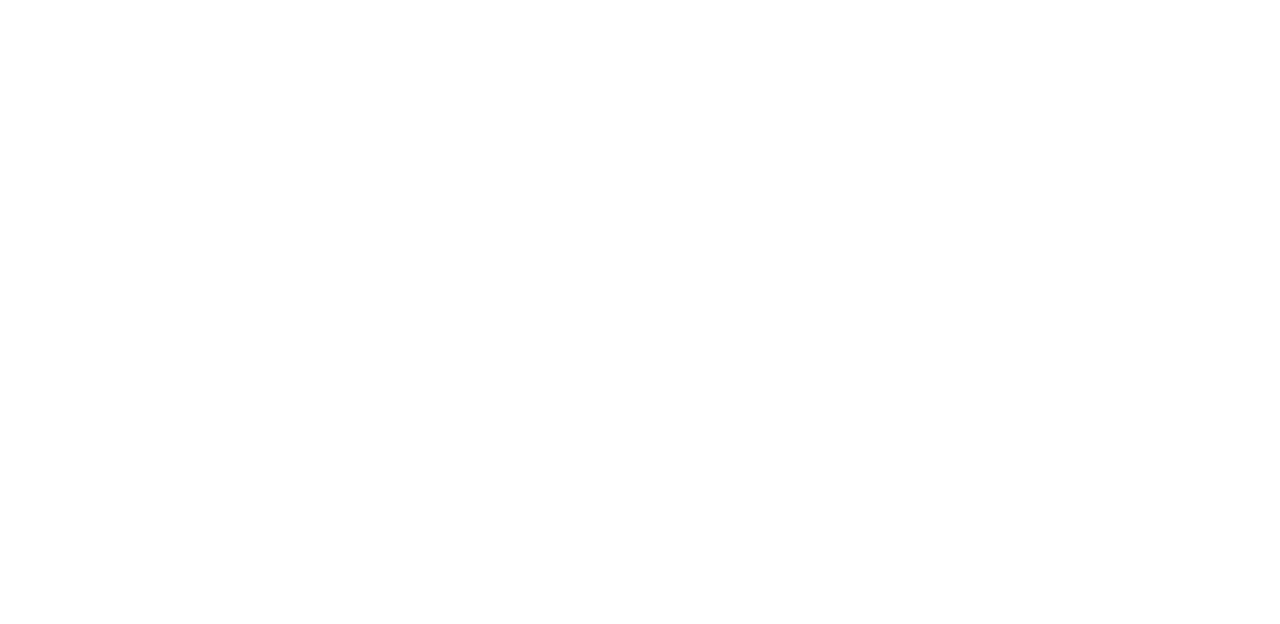 scroll, scrollTop: 0, scrollLeft: 0, axis: both 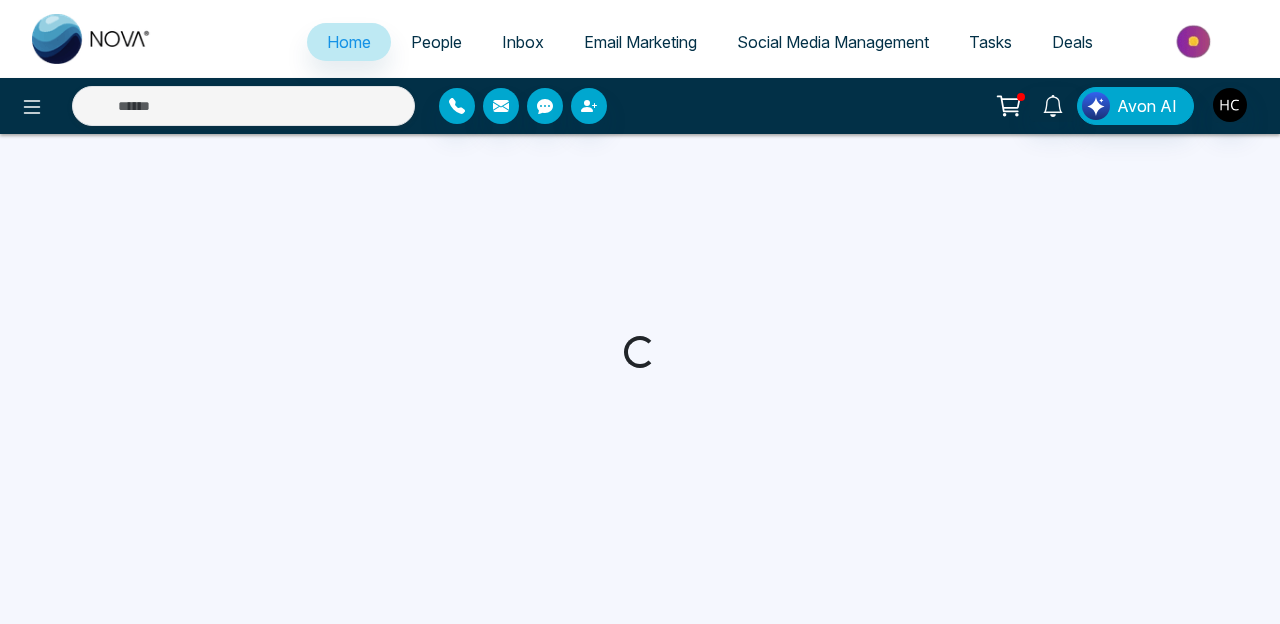 select on "*" 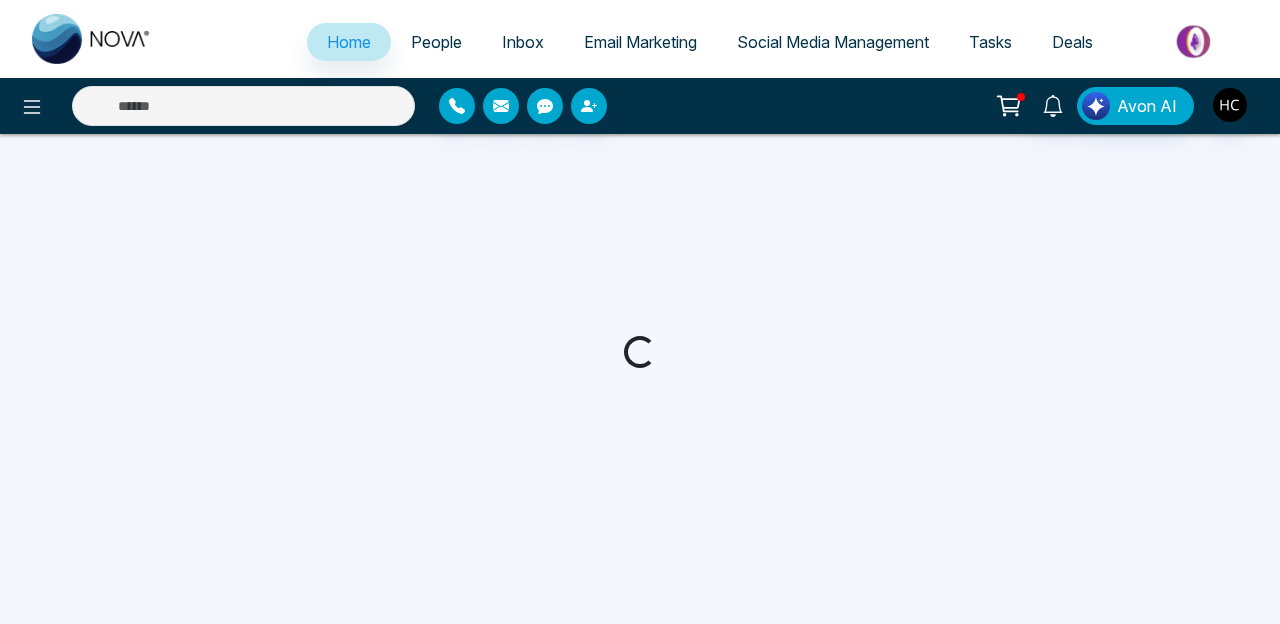 select on "*" 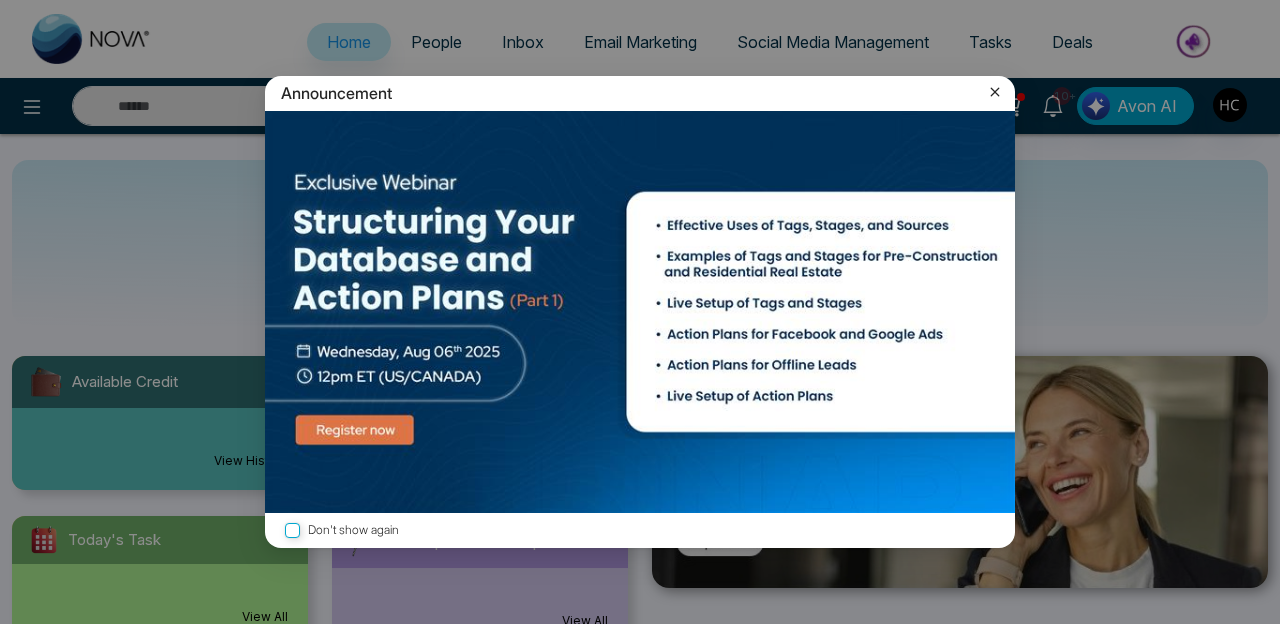 click 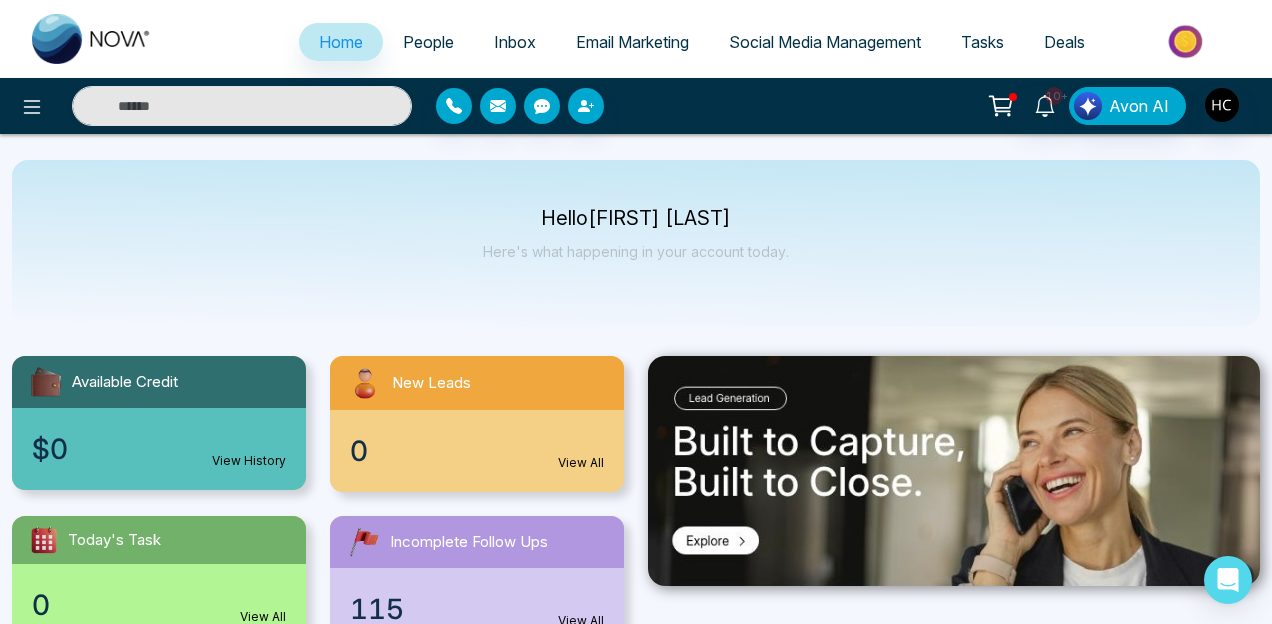 click on "People" at bounding box center (428, 42) 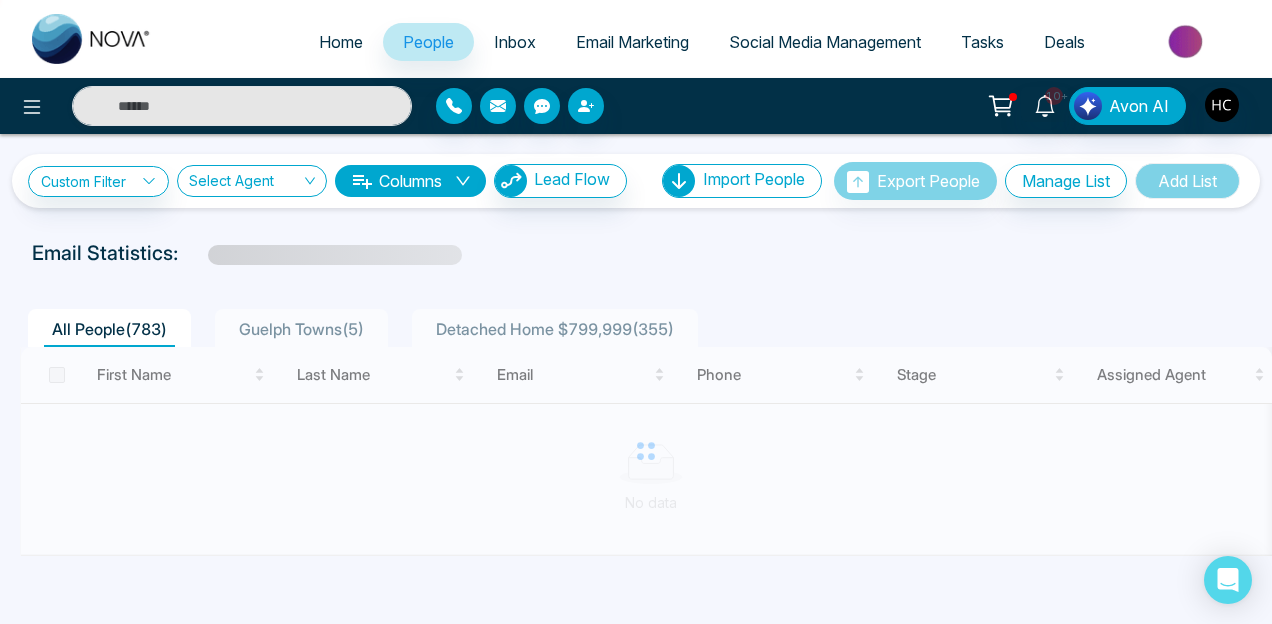 click on "Email Marketing" at bounding box center [632, 42] 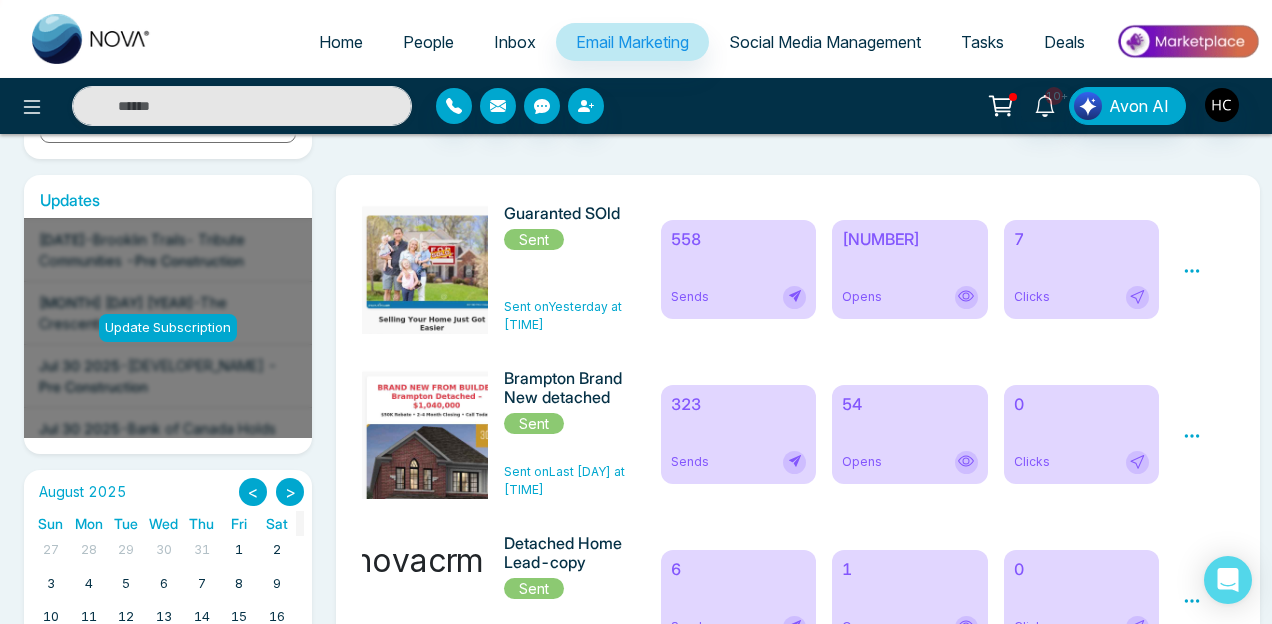 scroll, scrollTop: 306, scrollLeft: 0, axis: vertical 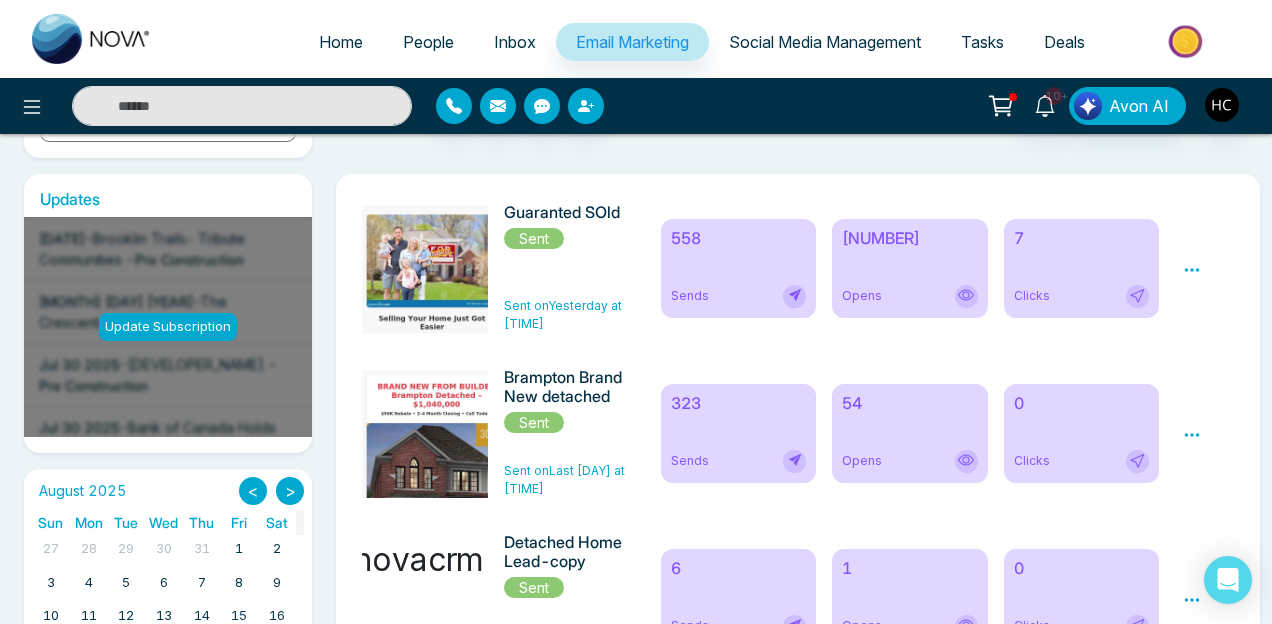 click on "[NUMBER]" at bounding box center [910, 238] 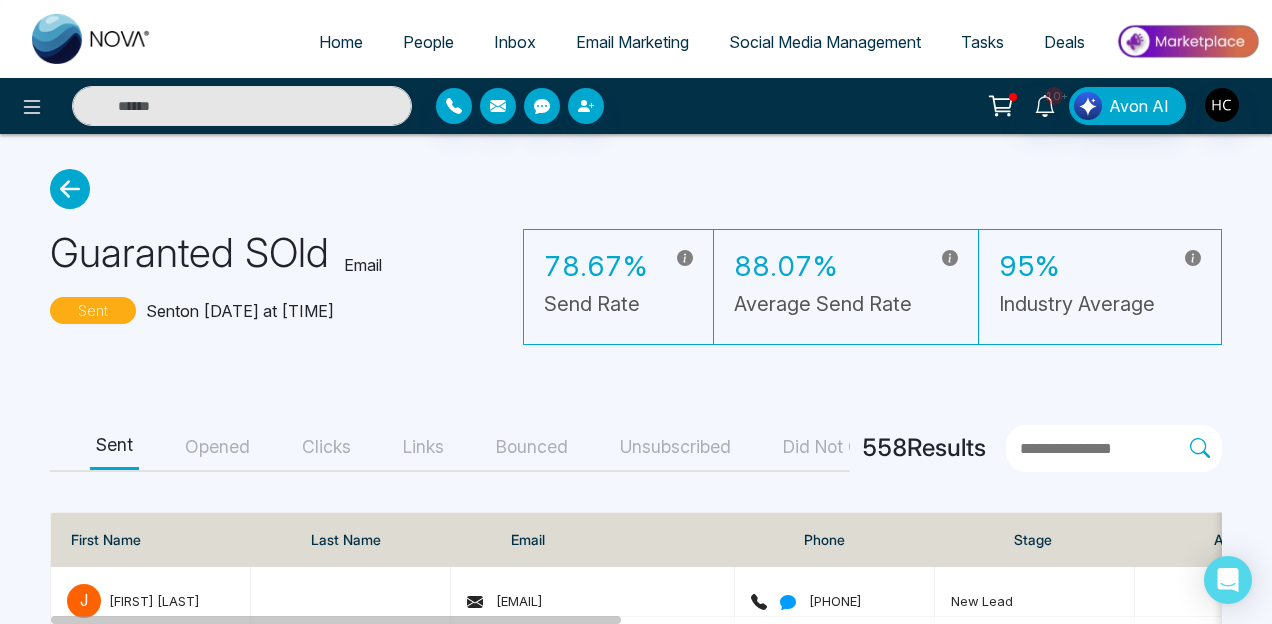 scroll, scrollTop: 60, scrollLeft: 0, axis: vertical 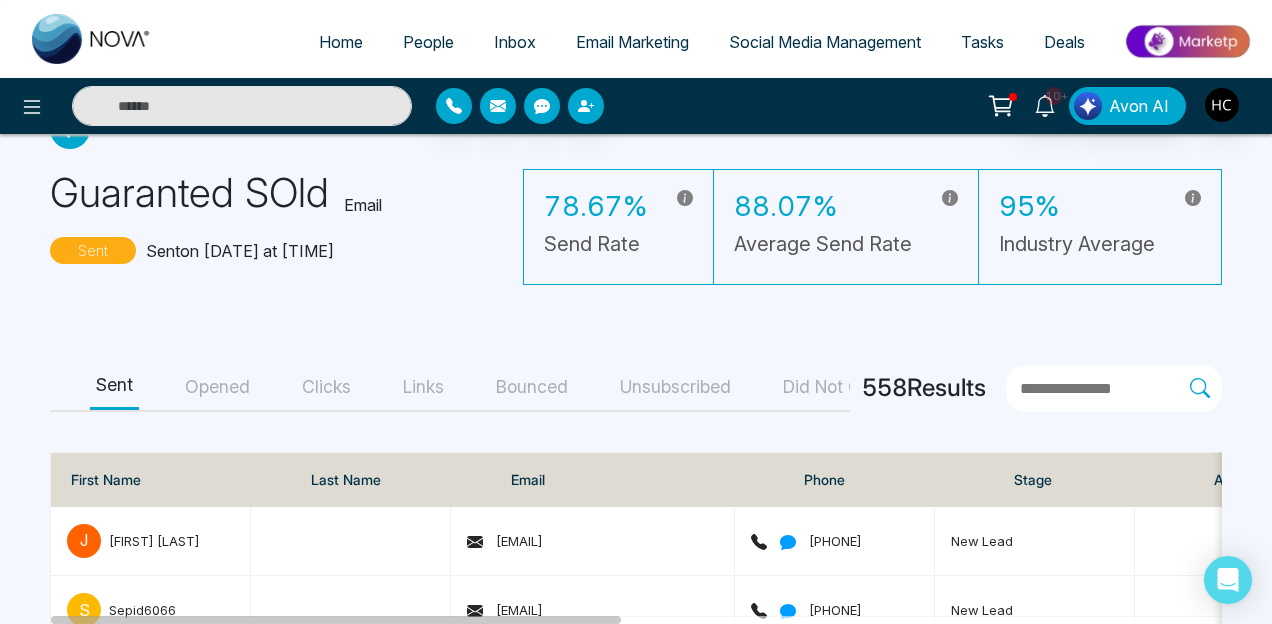 click on "Clicks" at bounding box center [326, 387] 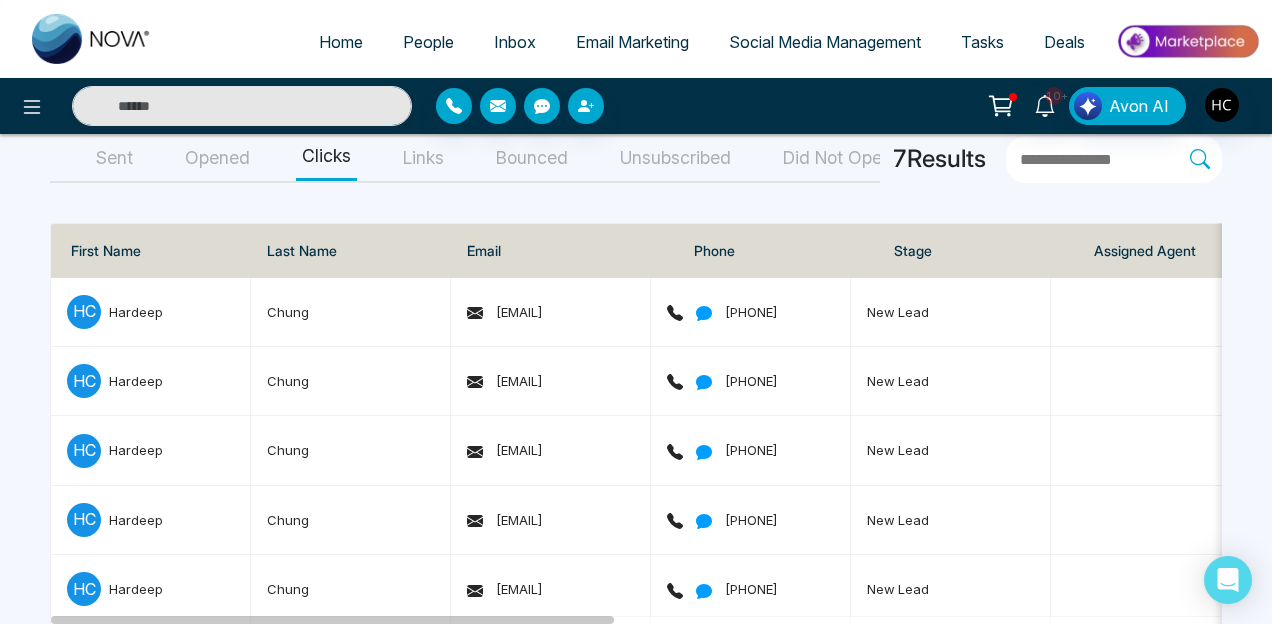 scroll, scrollTop: 0, scrollLeft: 0, axis: both 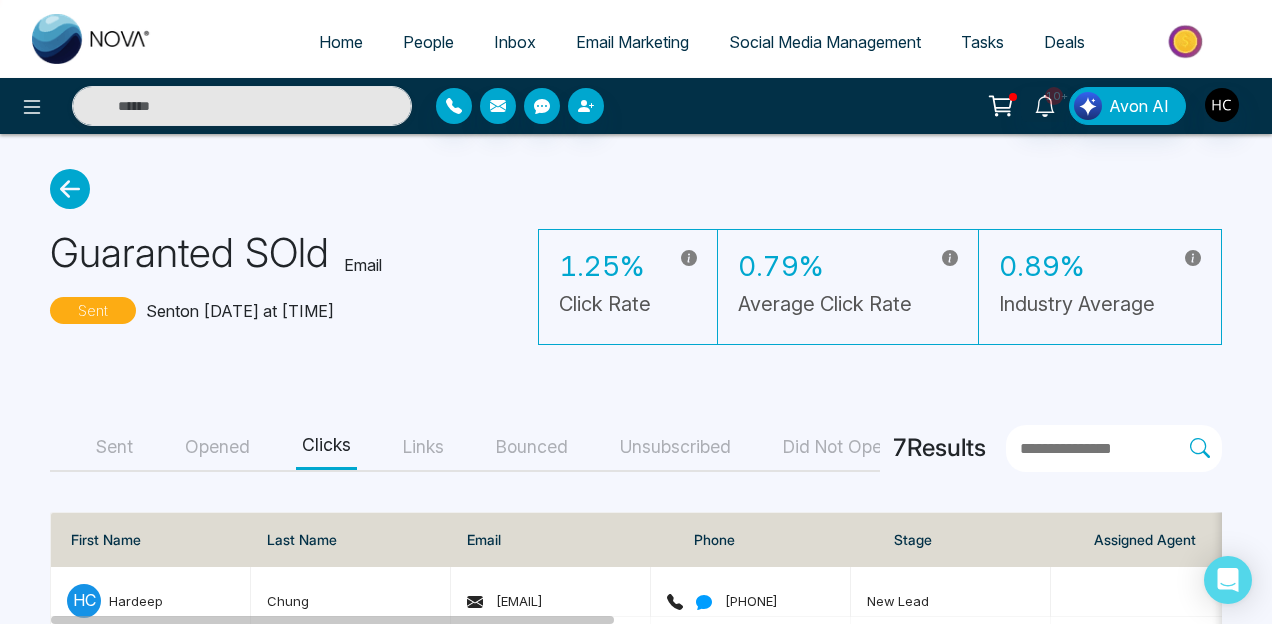 click on "Opened" at bounding box center [217, 447] 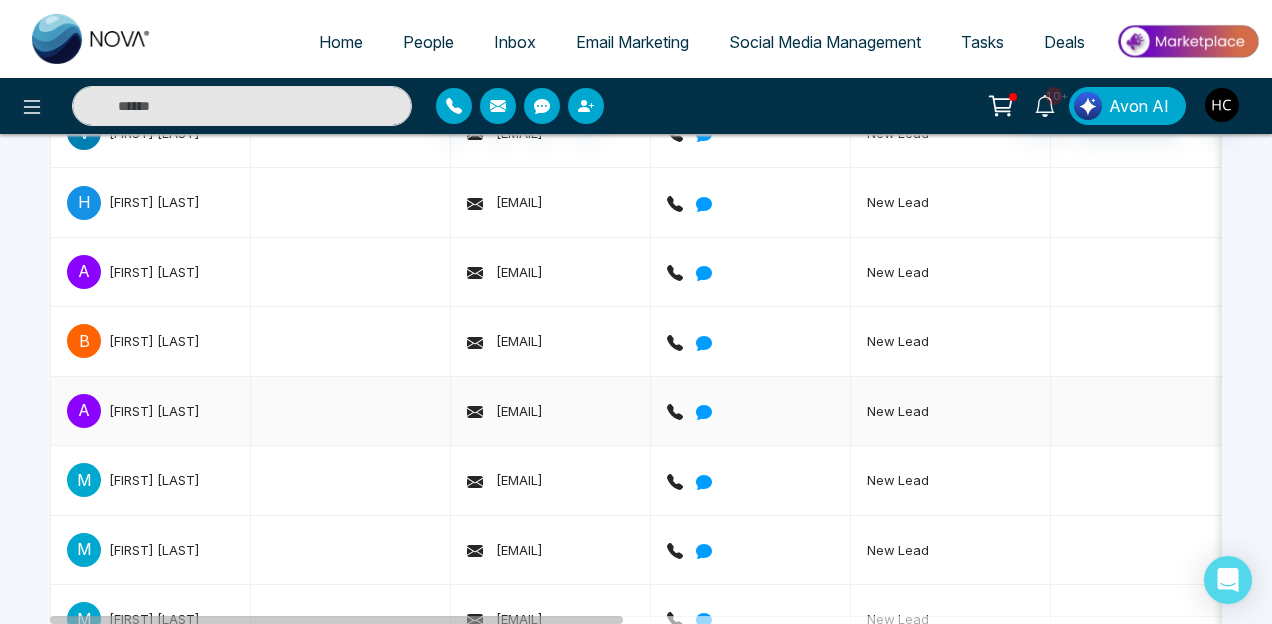 scroll, scrollTop: 6927, scrollLeft: 0, axis: vertical 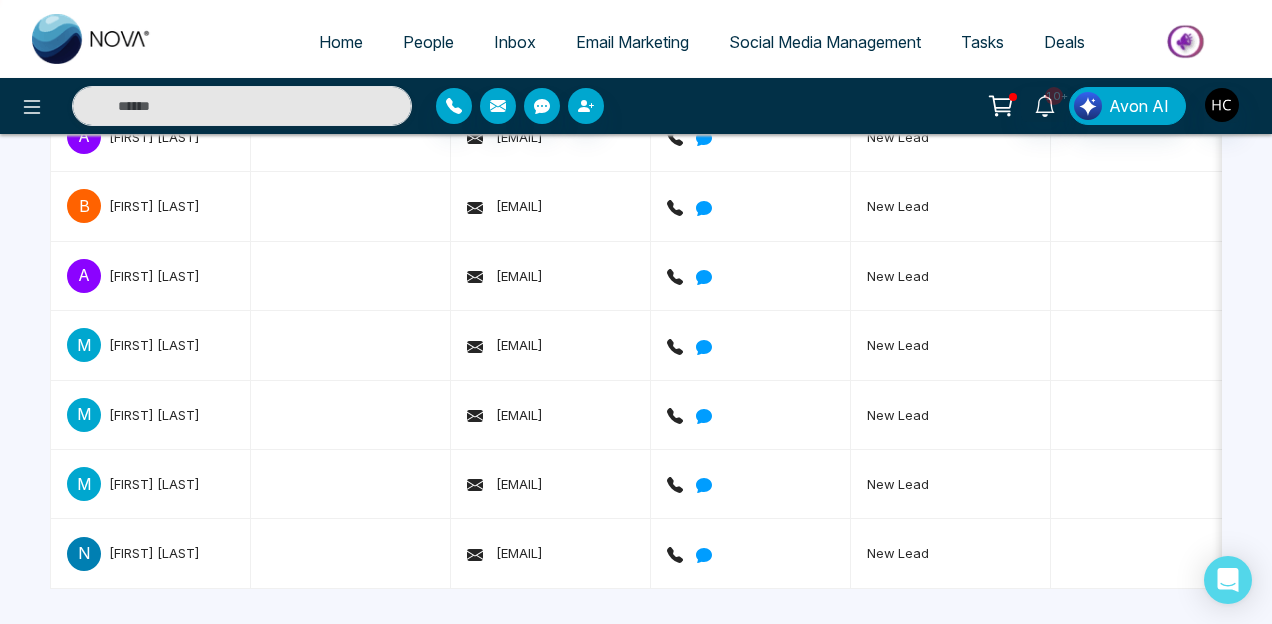 click on "People" at bounding box center (428, 42) 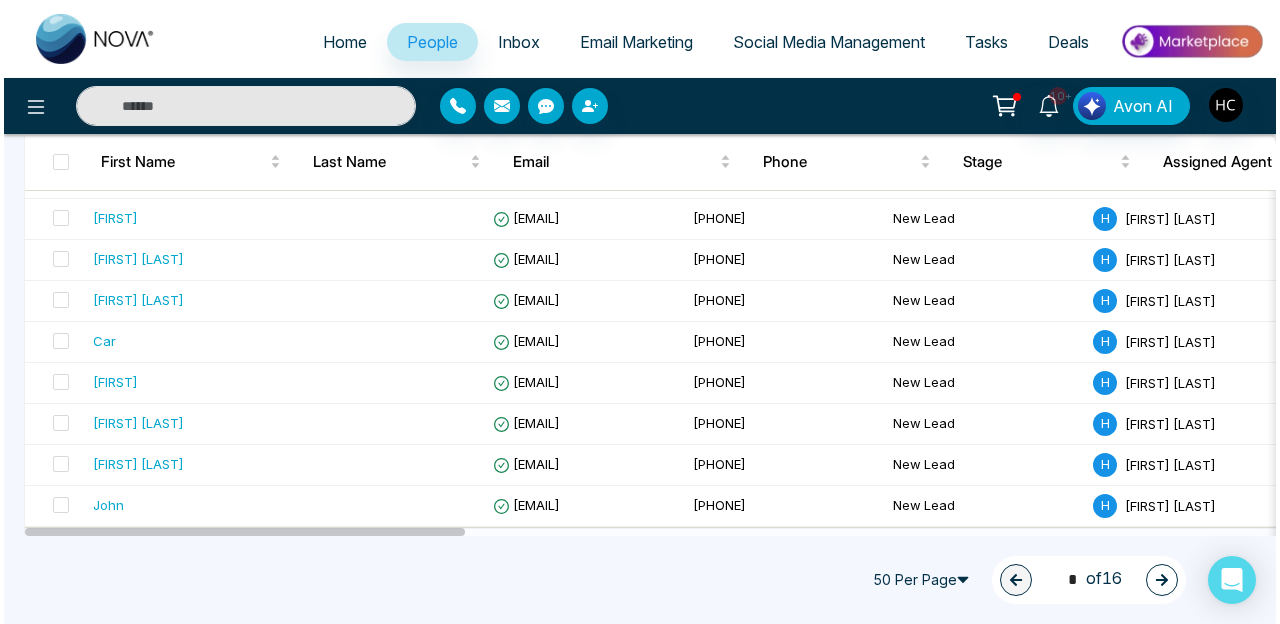 scroll, scrollTop: 0, scrollLeft: 0, axis: both 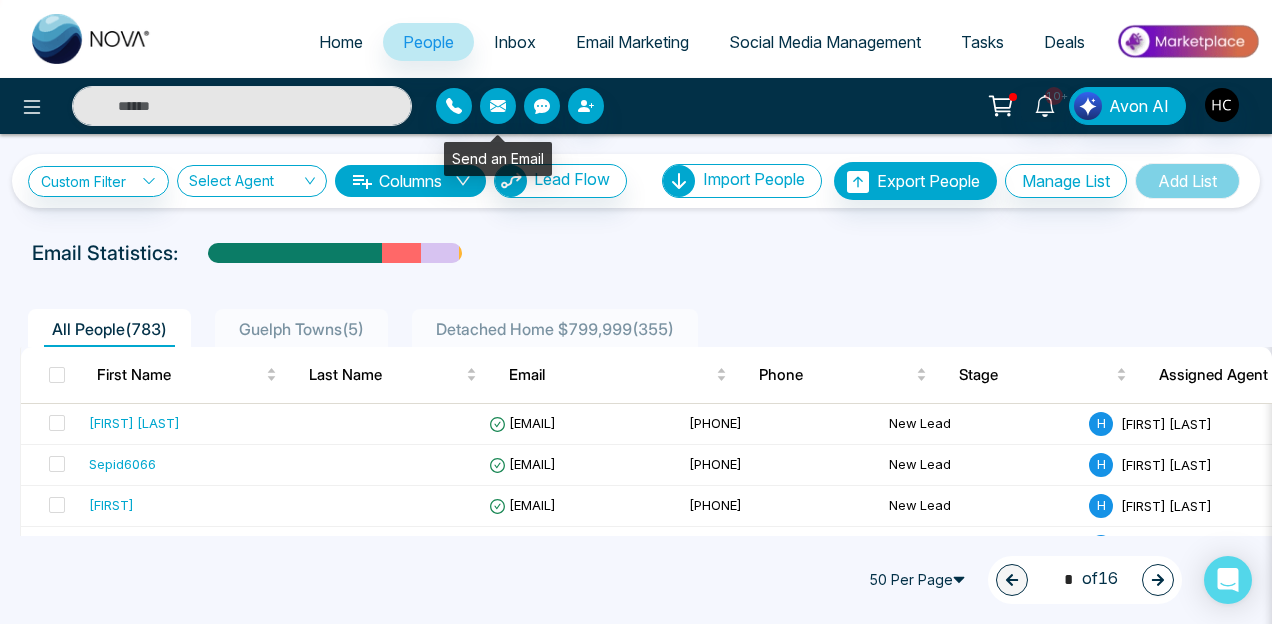 click on "Inbox" at bounding box center [515, 42] 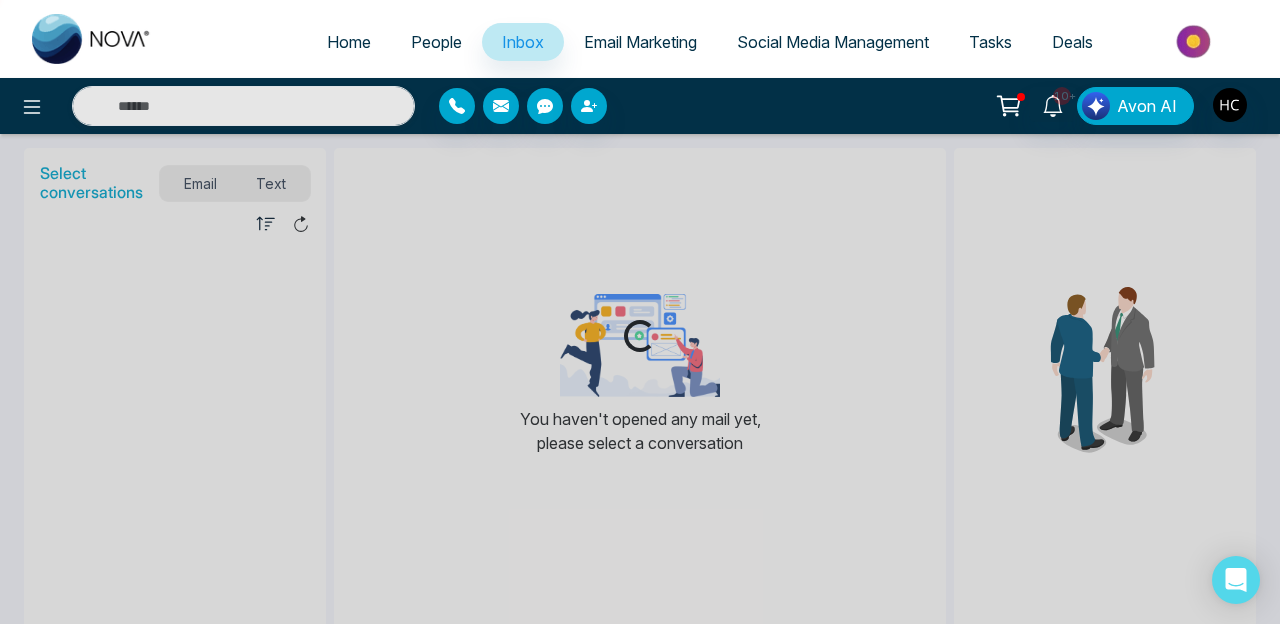 click on "Home" at bounding box center (349, 42) 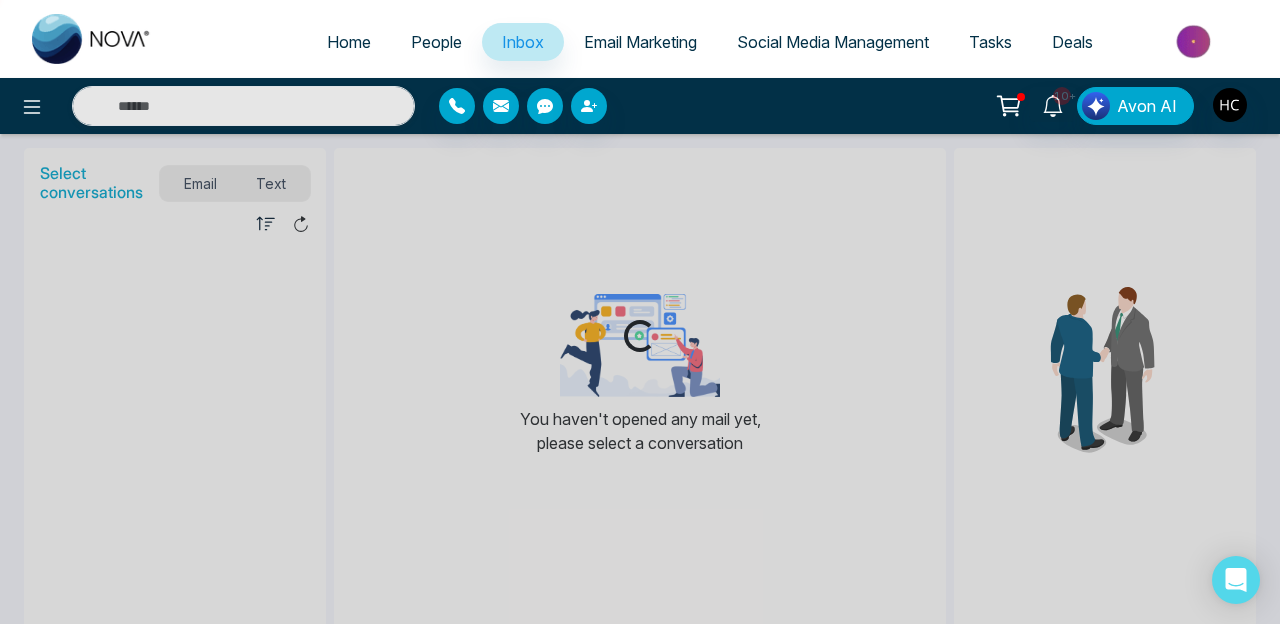 select on "*" 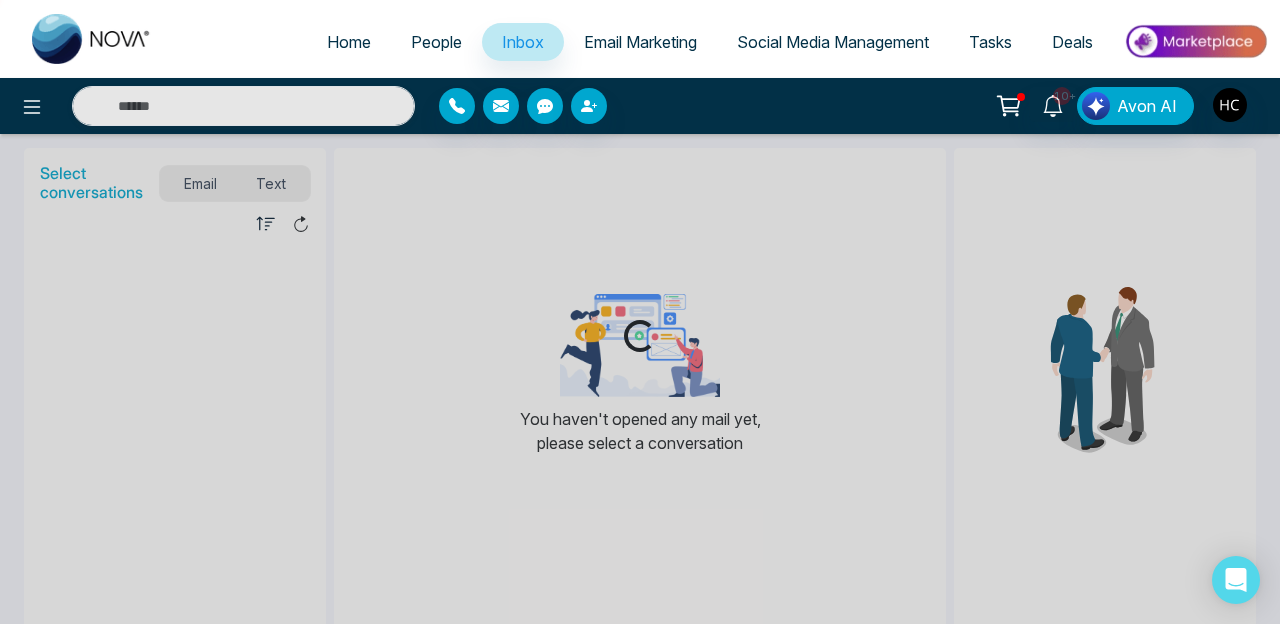 select on "*" 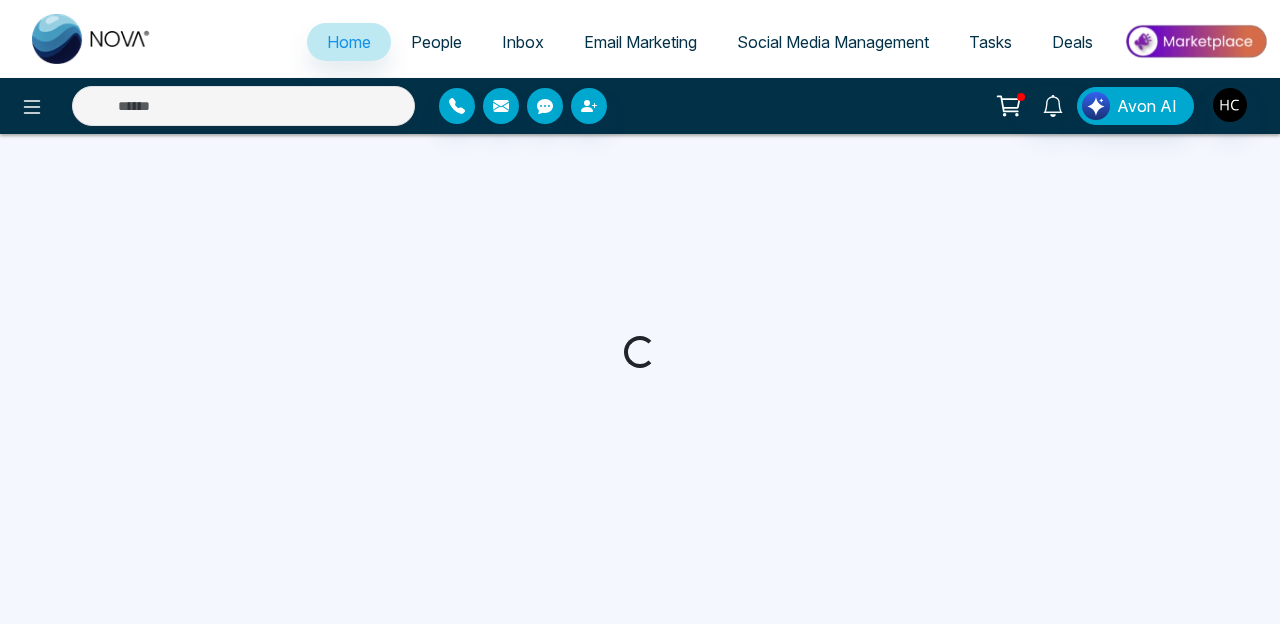 select on "*" 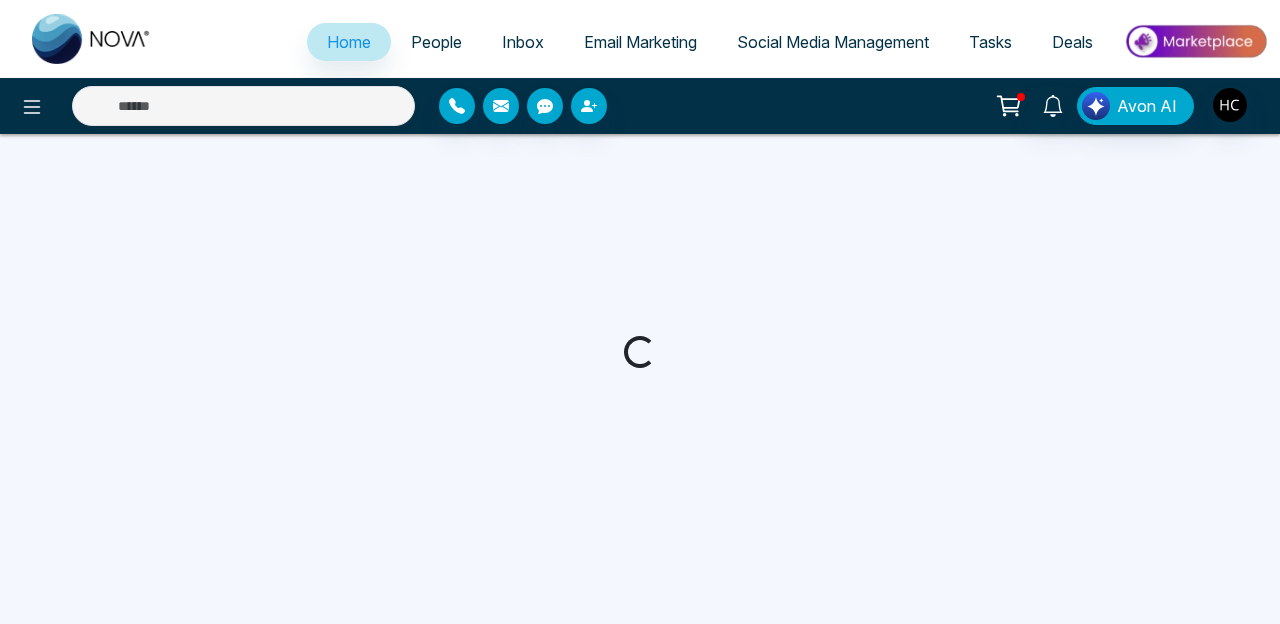 select on "*" 